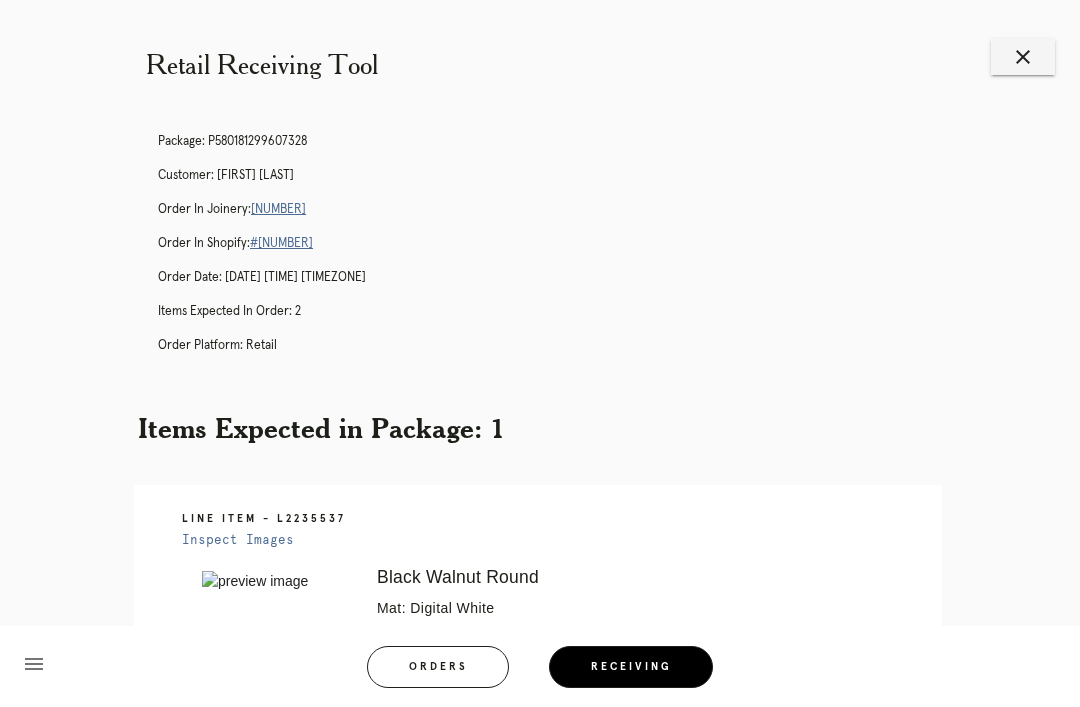 scroll, scrollTop: 490, scrollLeft: 0, axis: vertical 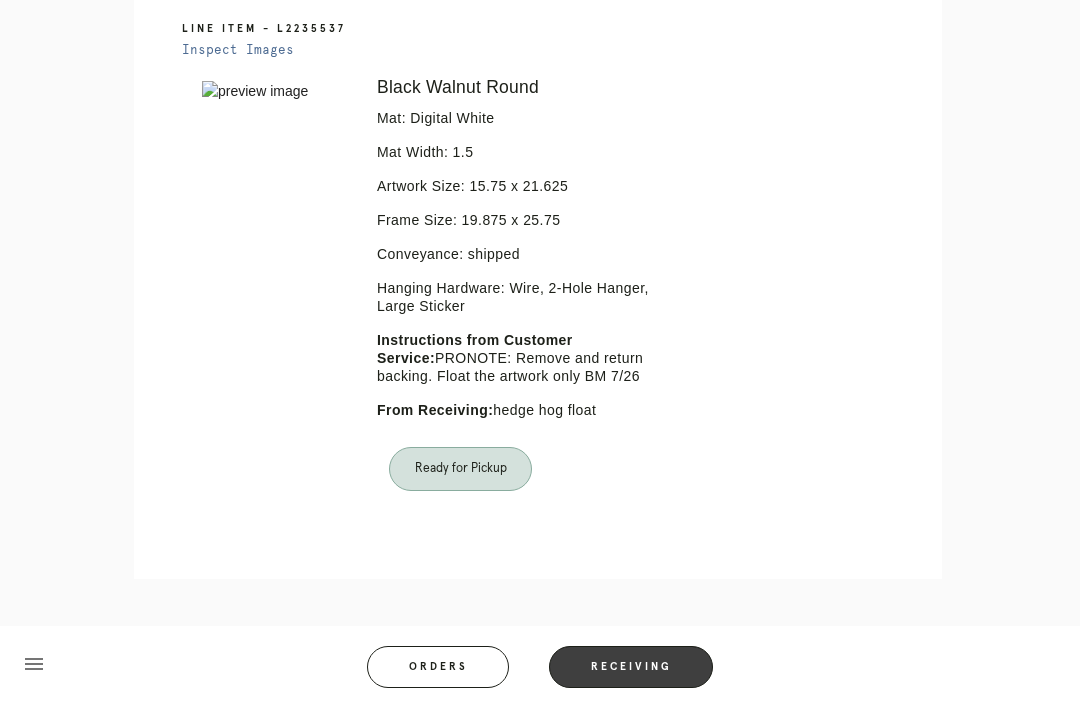 click on "Receiving" at bounding box center [631, 667] 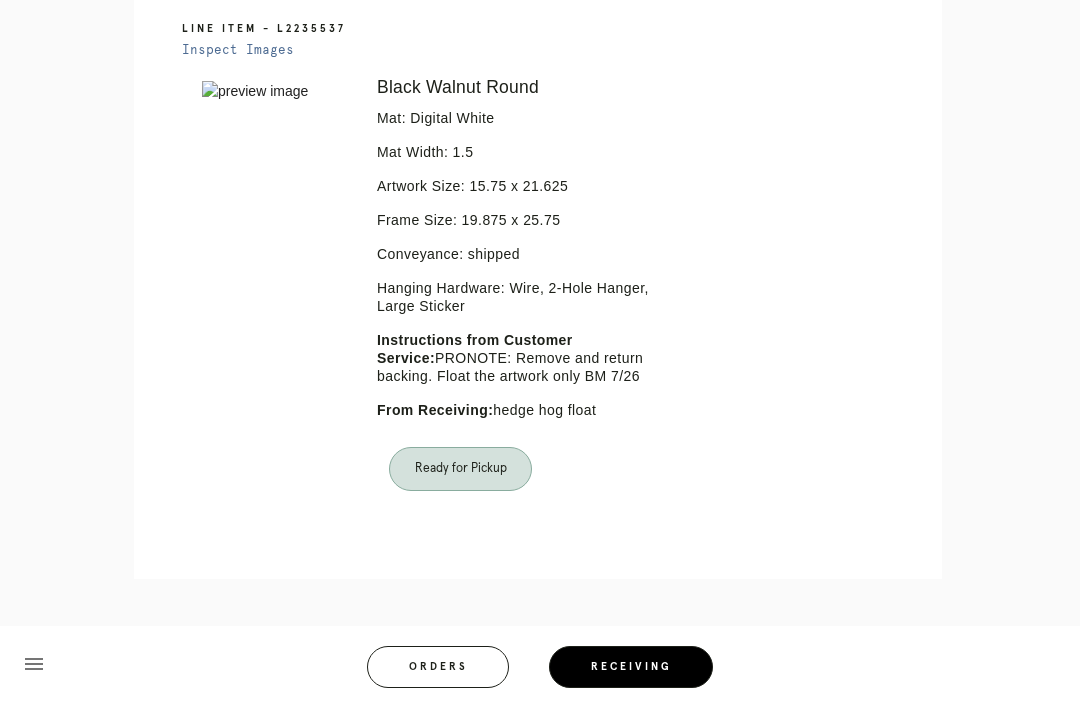 click on "Receiving" at bounding box center (631, 667) 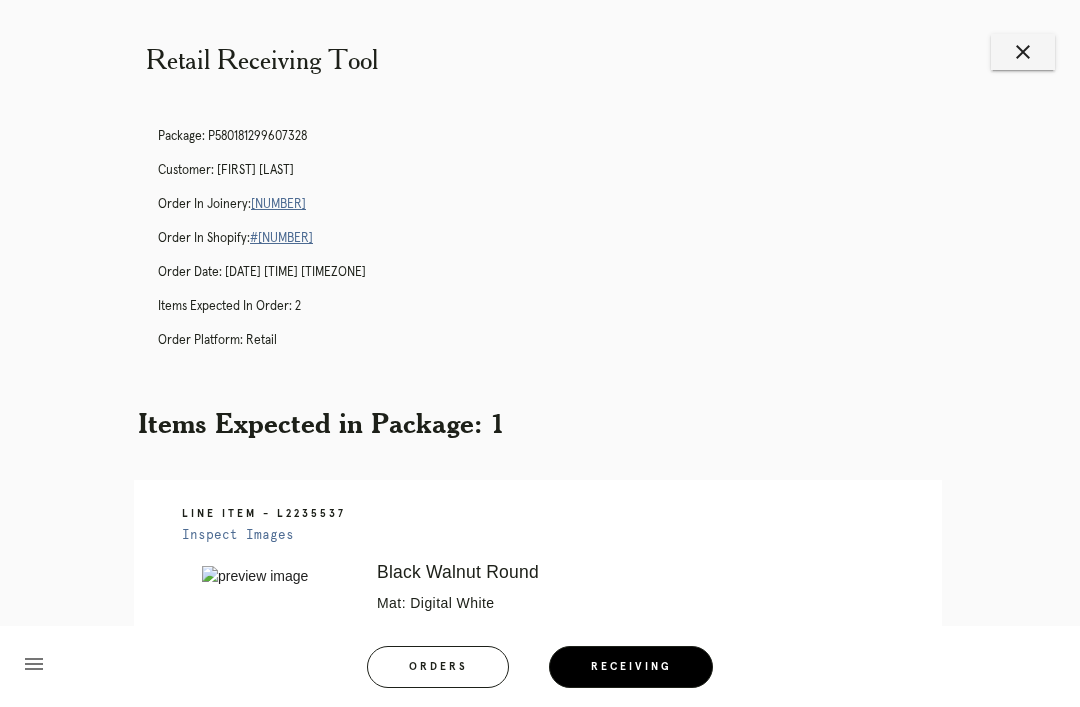 scroll, scrollTop: 0, scrollLeft: 0, axis: both 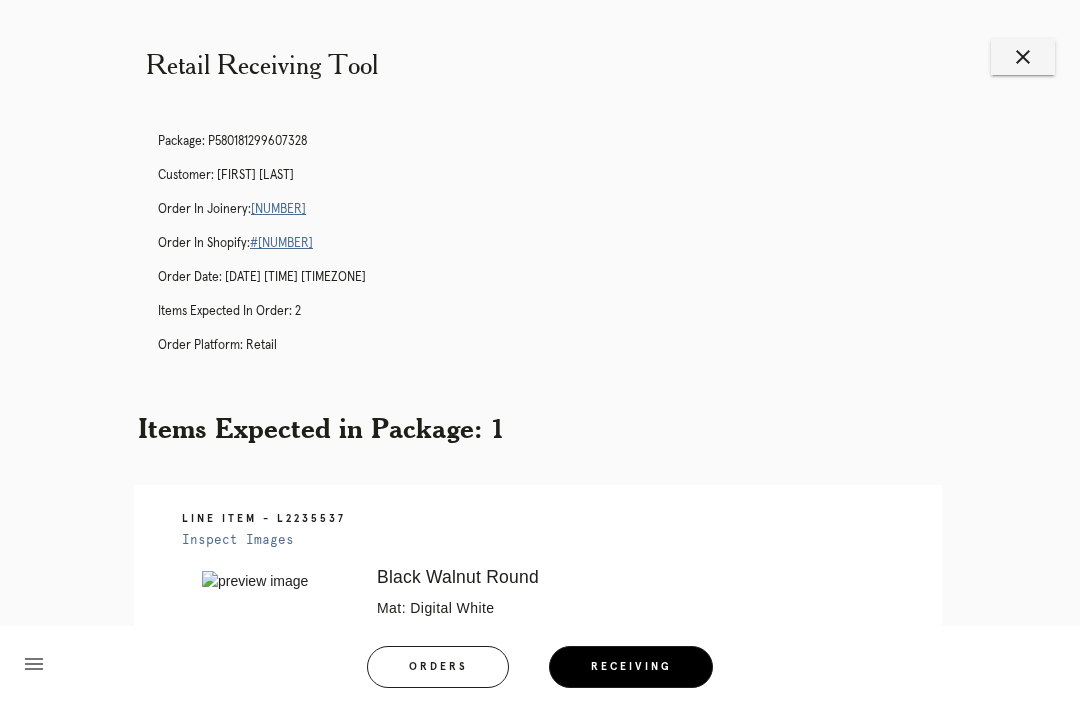 click on "close" at bounding box center (1023, 57) 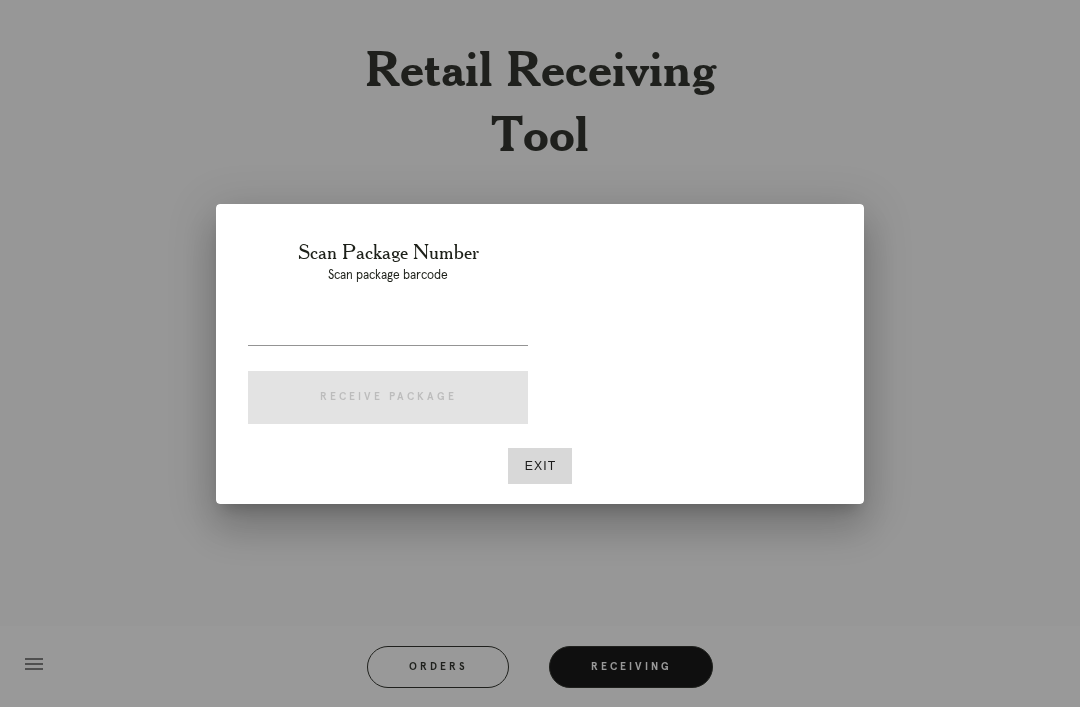 scroll, scrollTop: 0, scrollLeft: 0, axis: both 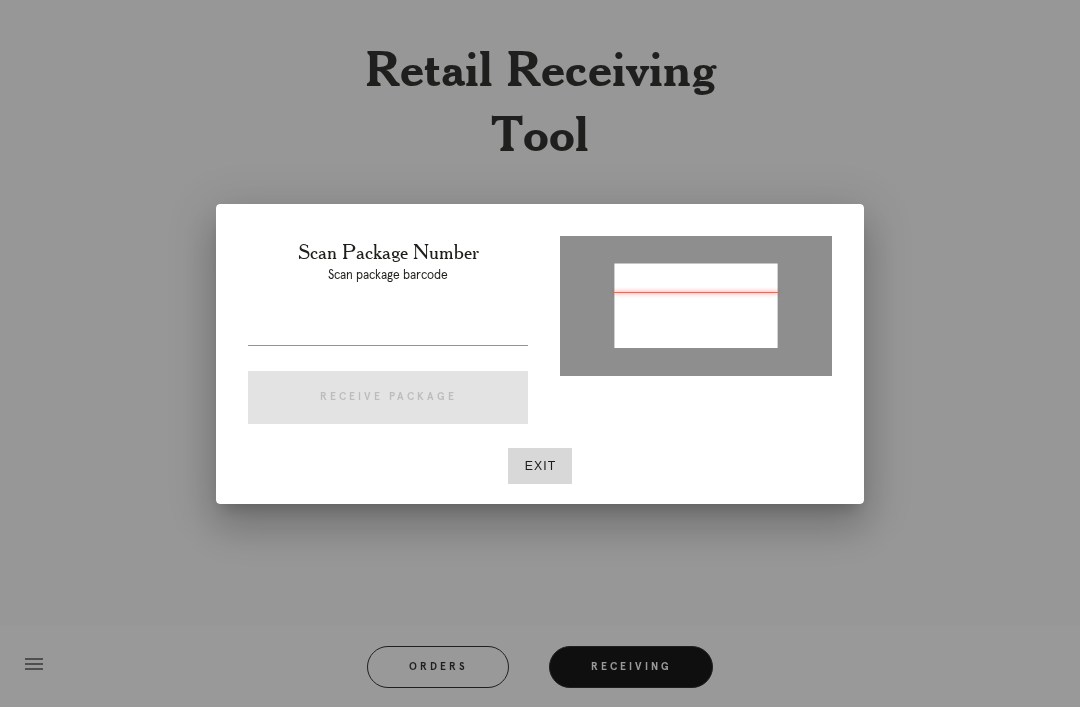 type on "P184565890053239" 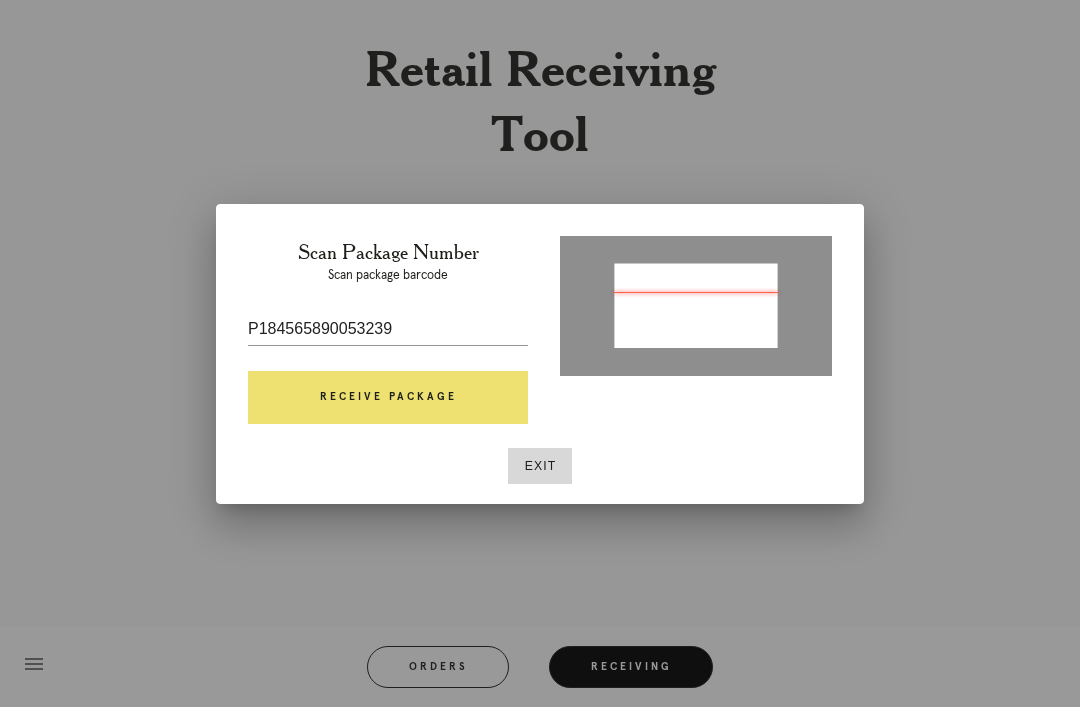 click on "Receive Package" at bounding box center [388, 398] 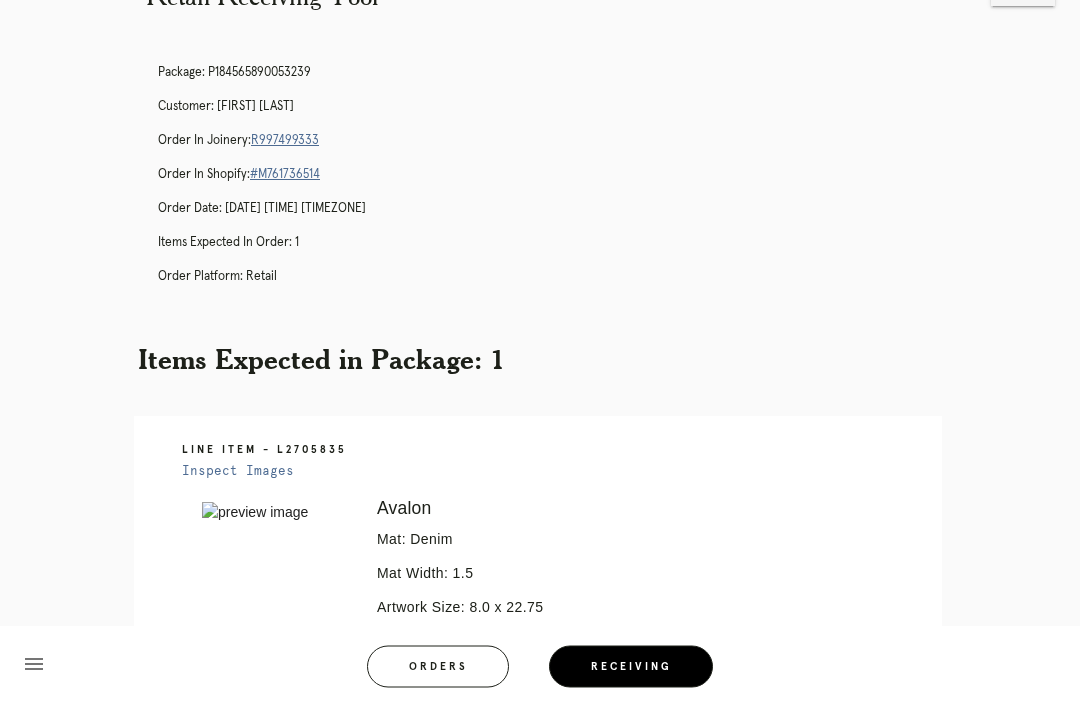 scroll, scrollTop: 64, scrollLeft: 0, axis: vertical 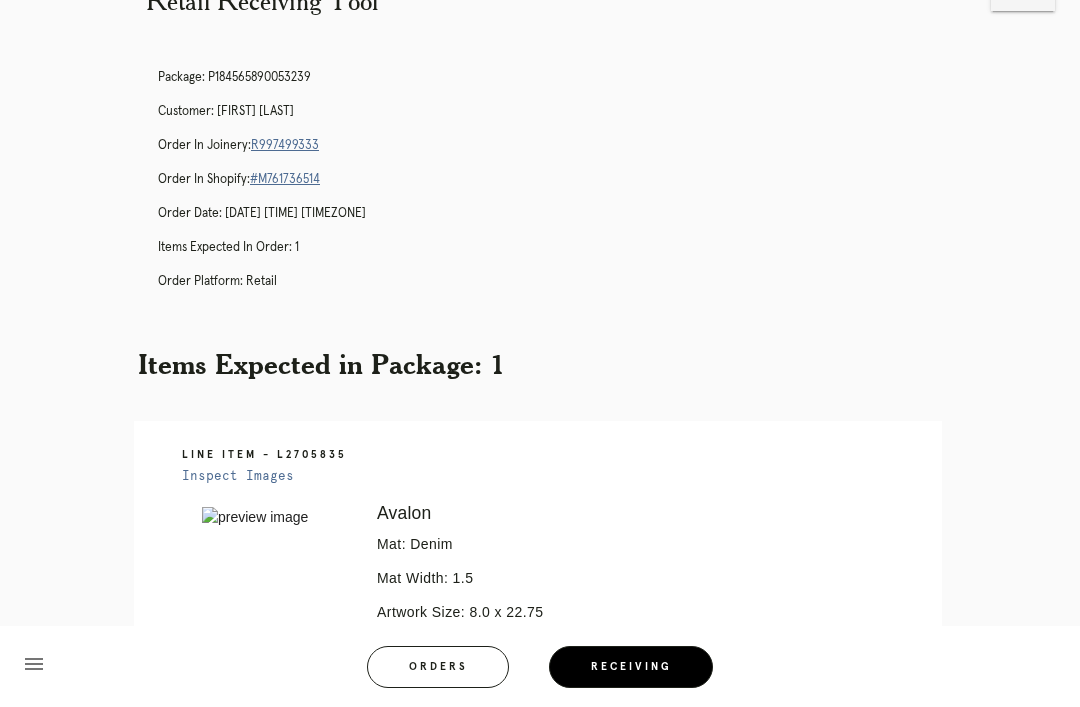 click on "R997499333" at bounding box center (285, 145) 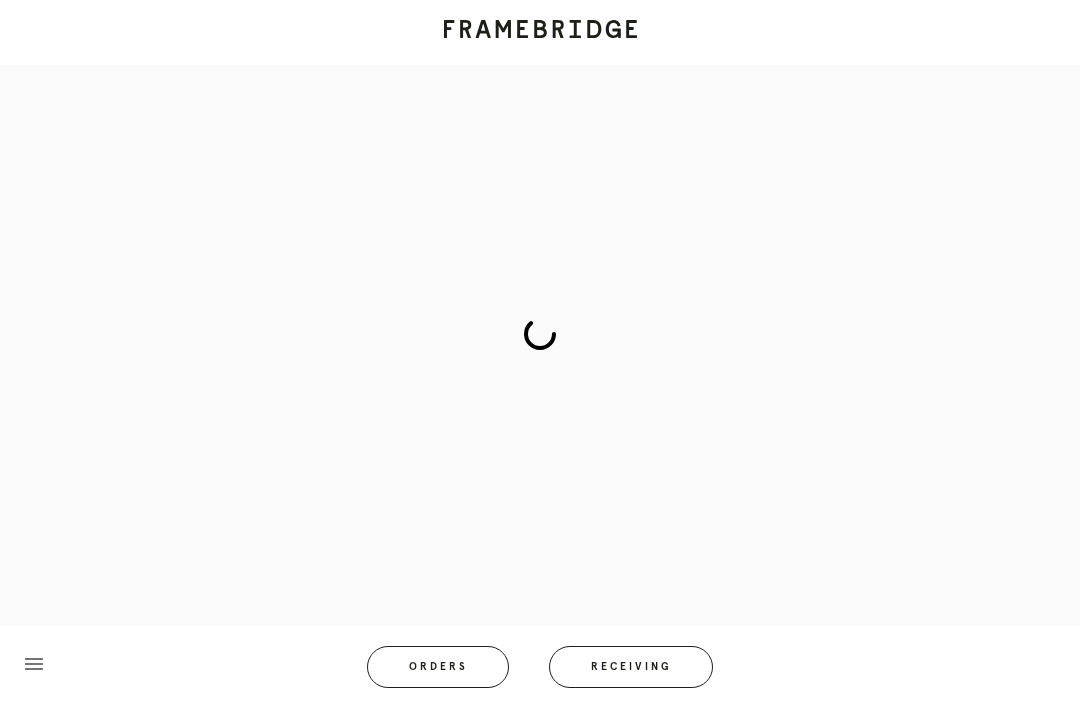 scroll, scrollTop: 0, scrollLeft: 0, axis: both 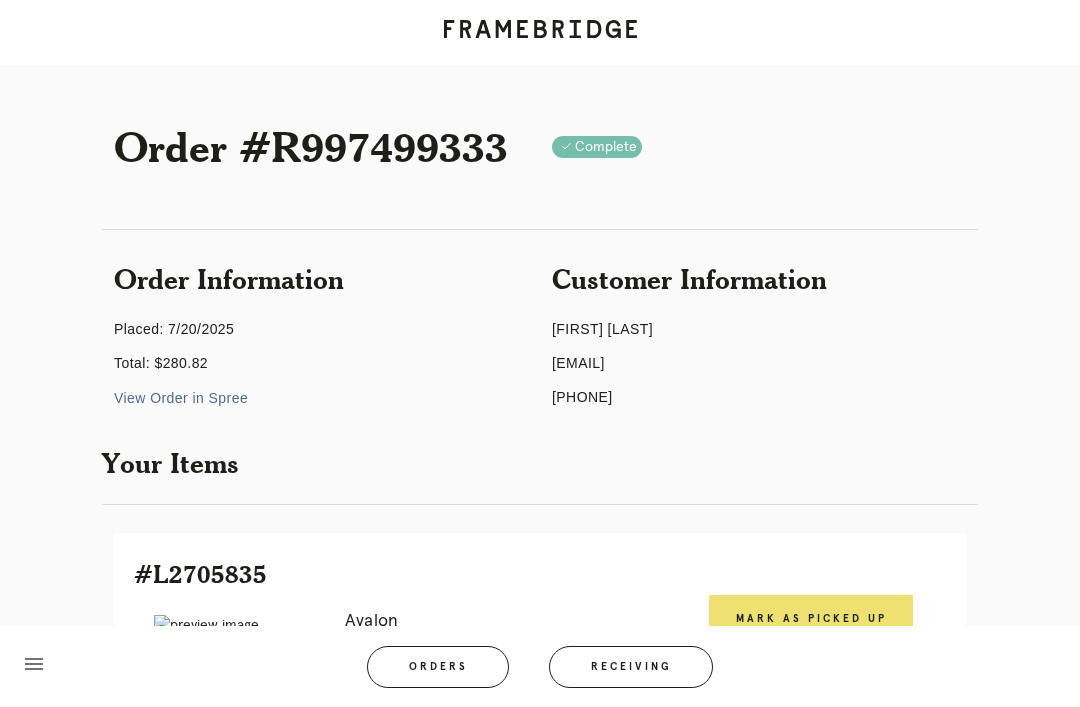 click on "Mark as Picked Up" at bounding box center (811, 619) 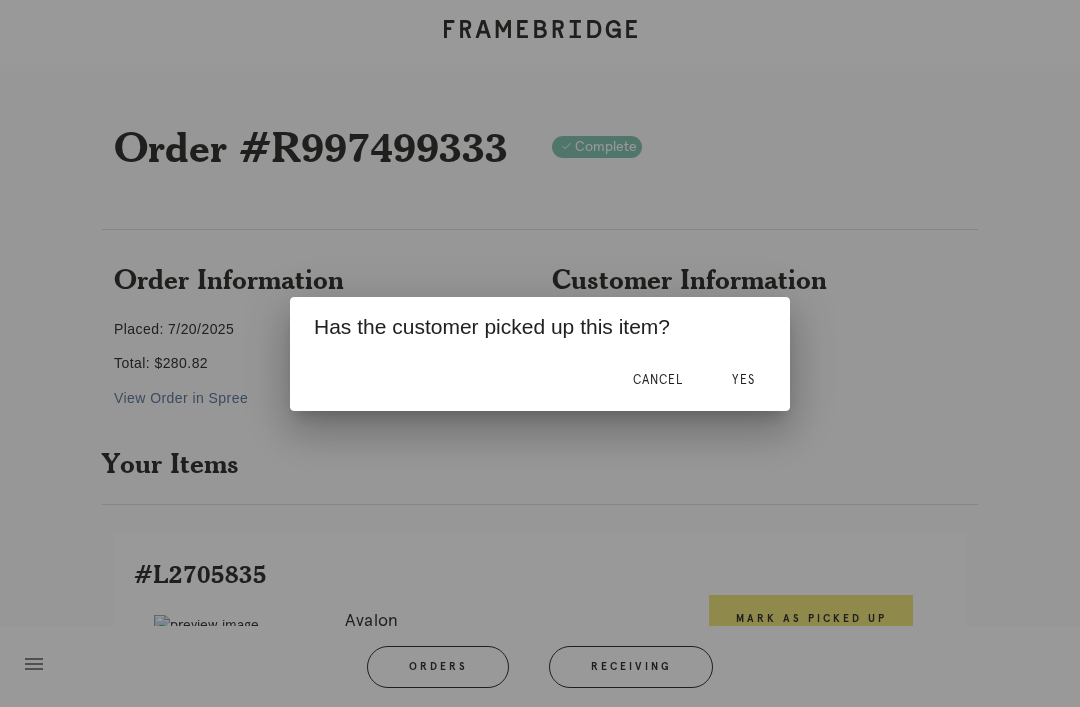 click on "Yes" at bounding box center [743, 381] 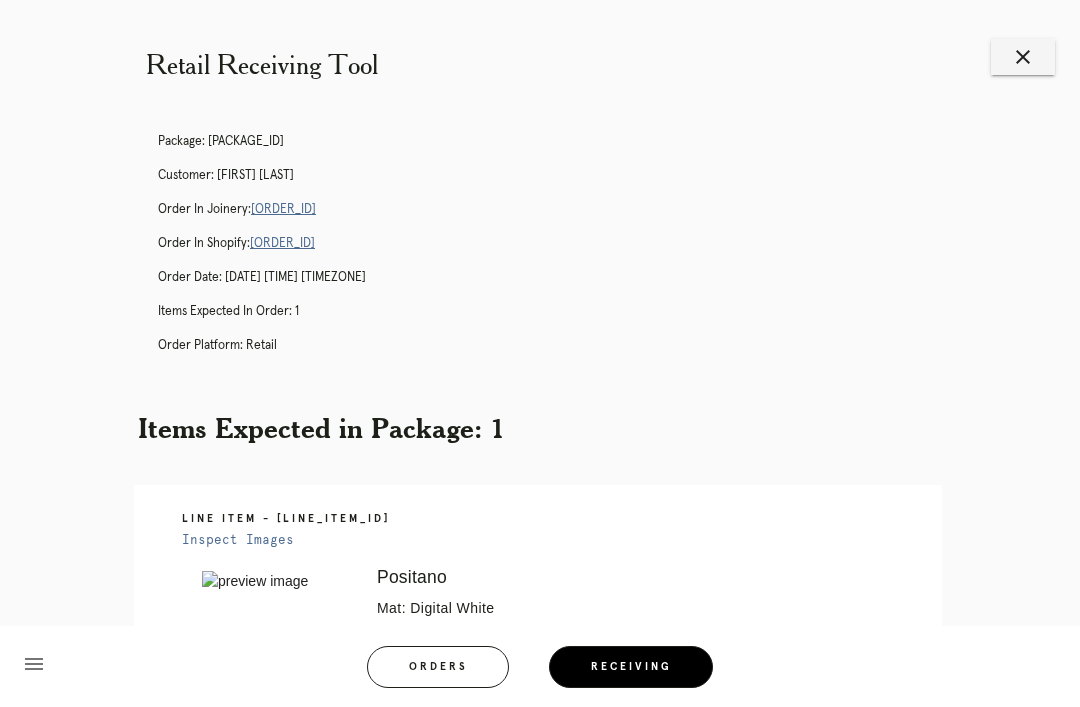 scroll, scrollTop: 38, scrollLeft: 0, axis: vertical 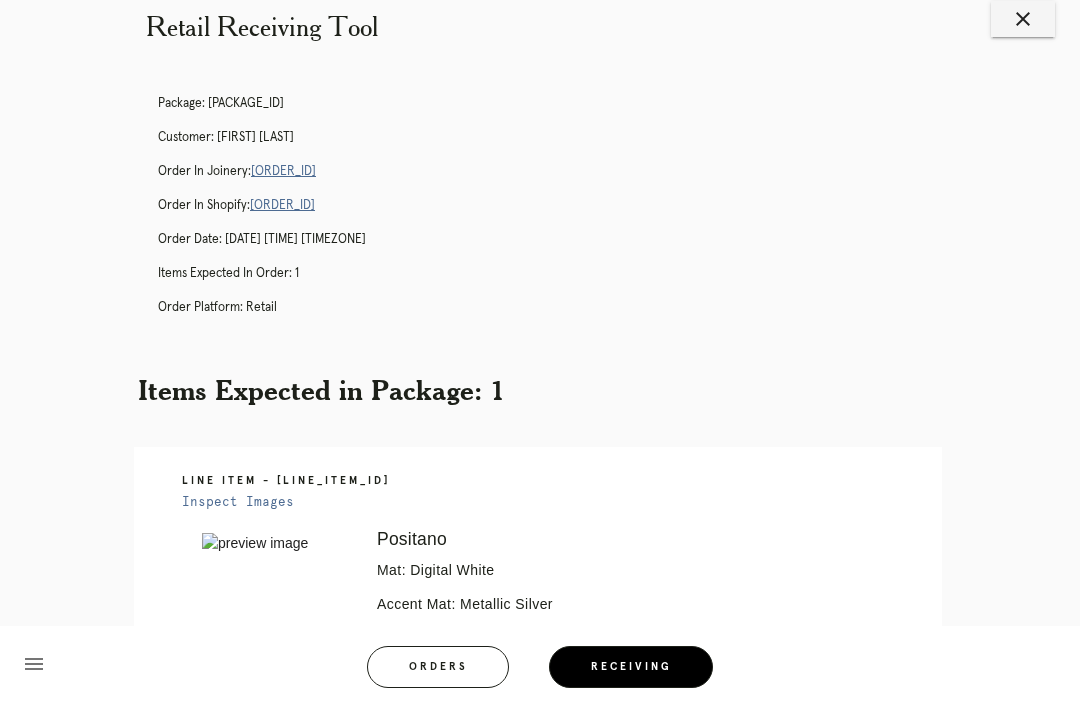 click on "close" at bounding box center [1023, 19] 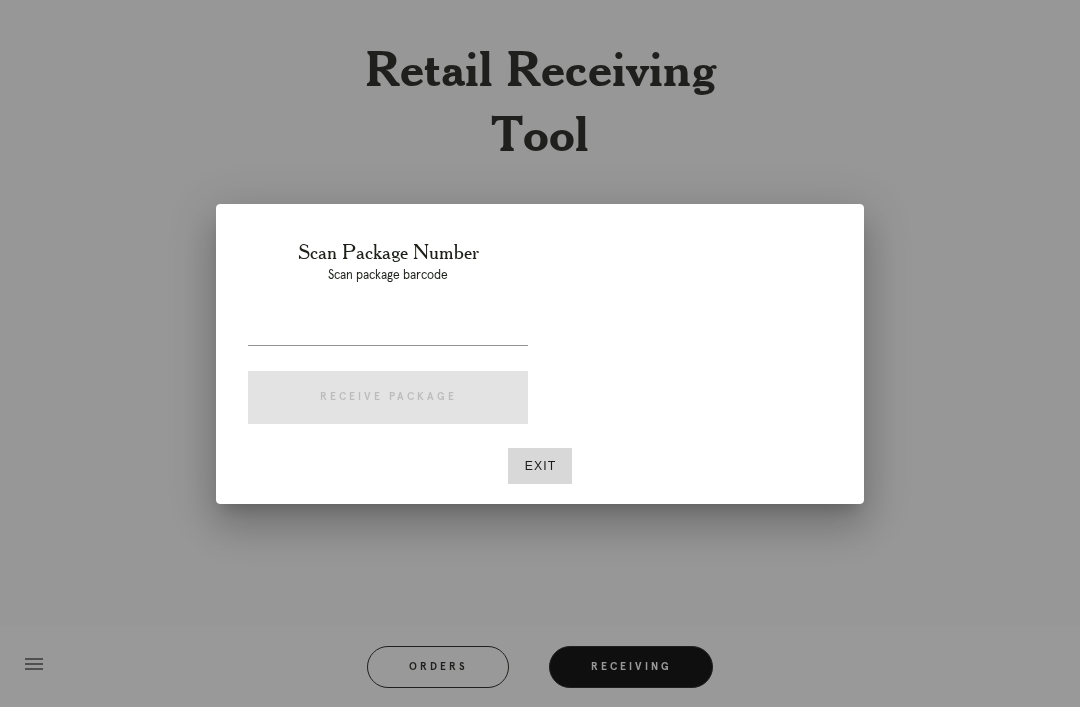 scroll, scrollTop: 38, scrollLeft: 0, axis: vertical 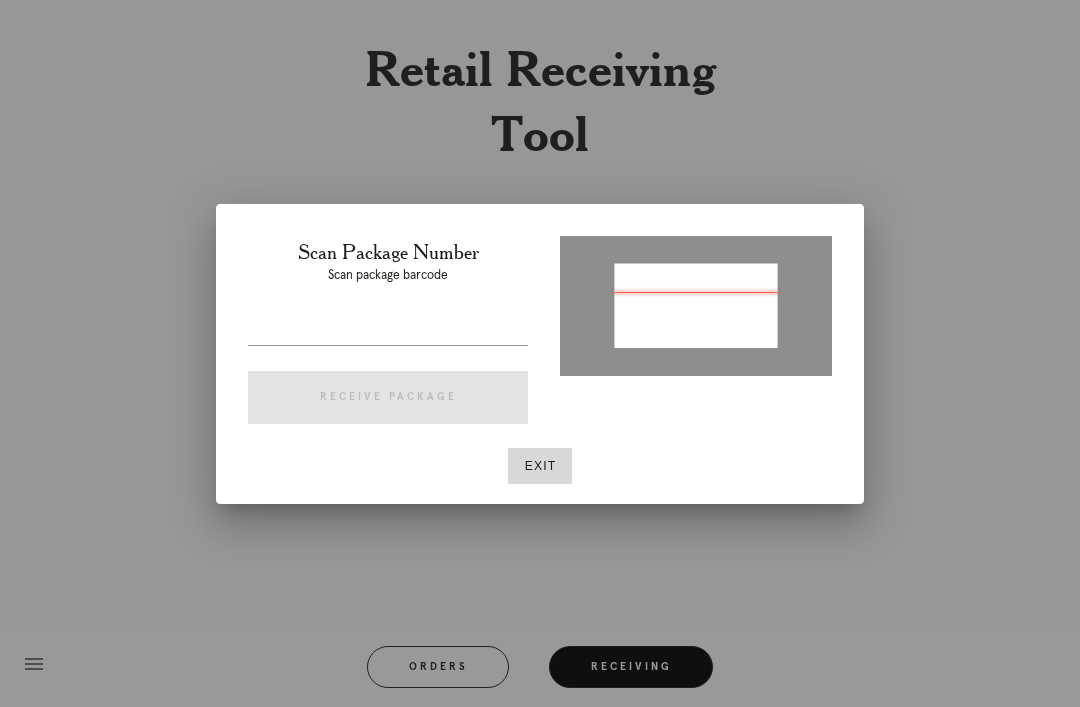 click at bounding box center (696, 304) 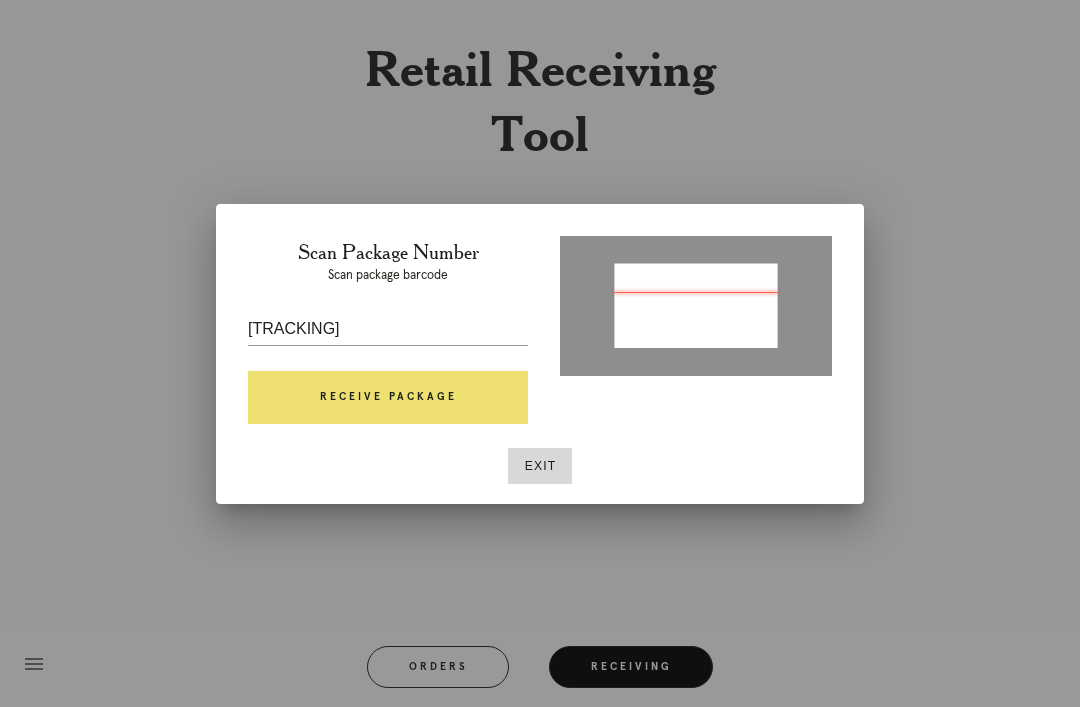 click on "Receive Package" at bounding box center [388, 398] 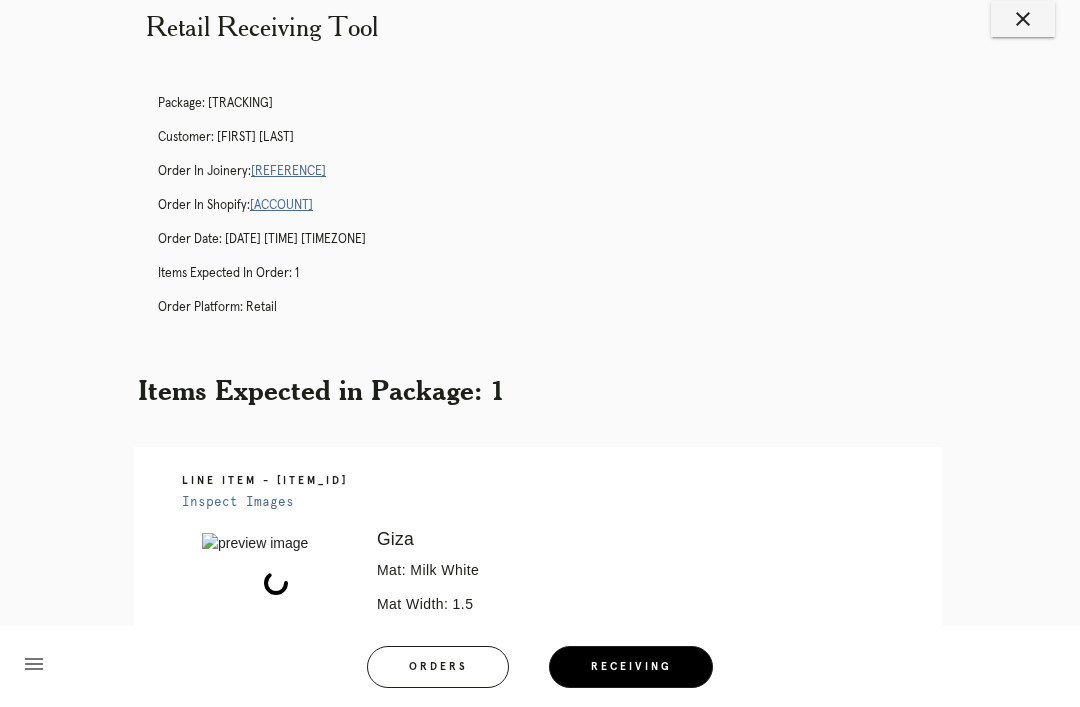 click on "R461821554" at bounding box center [288, 171] 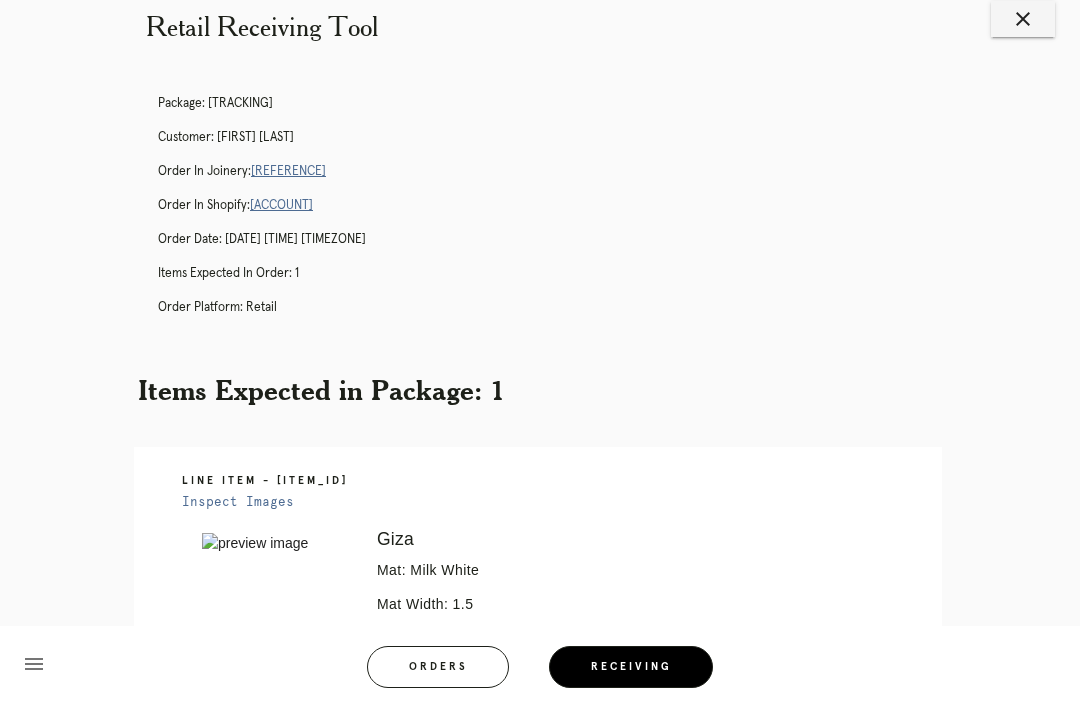 click on "Receiving" at bounding box center (631, 667) 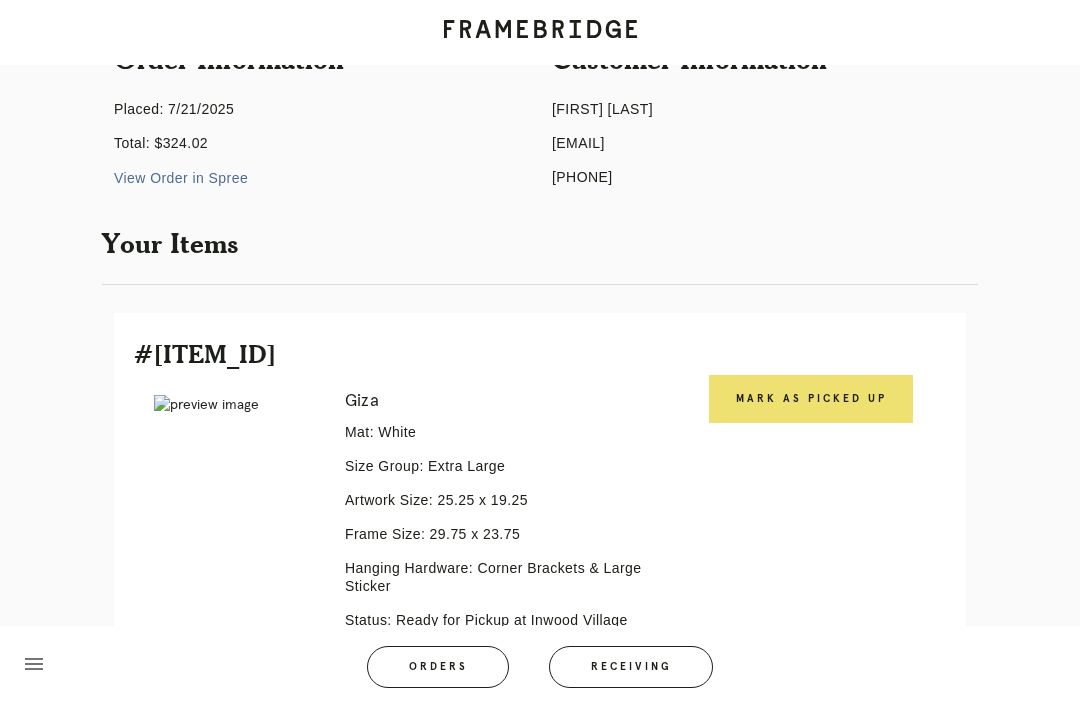 scroll, scrollTop: 464, scrollLeft: 0, axis: vertical 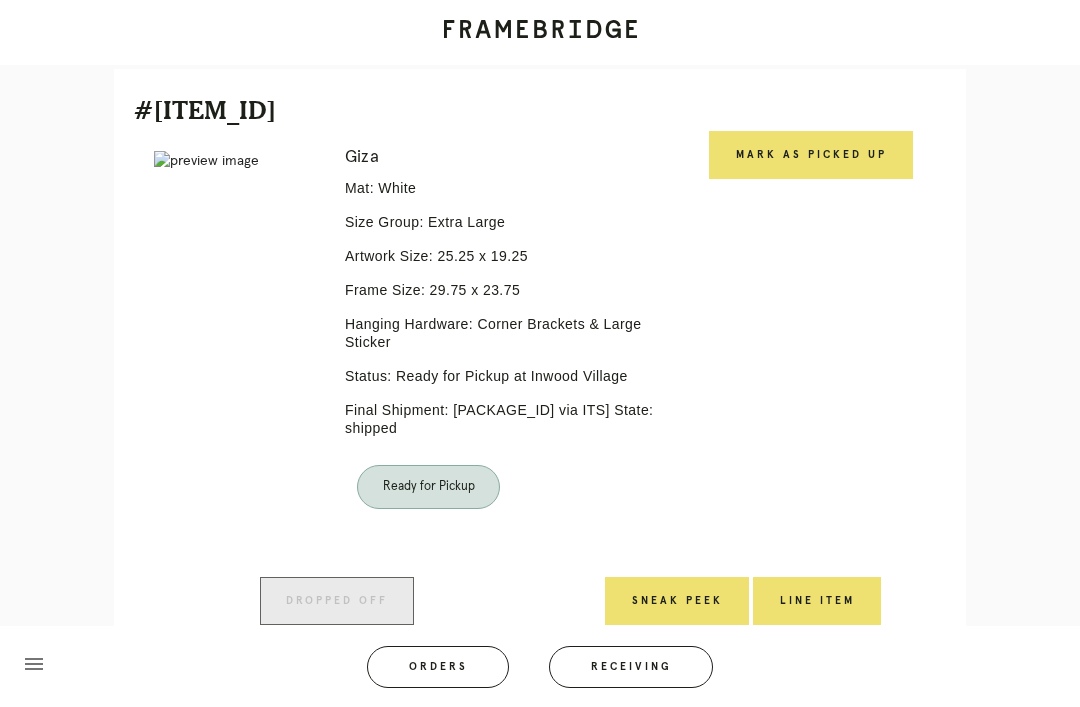 click on "Mark as Picked Up" at bounding box center (811, 155) 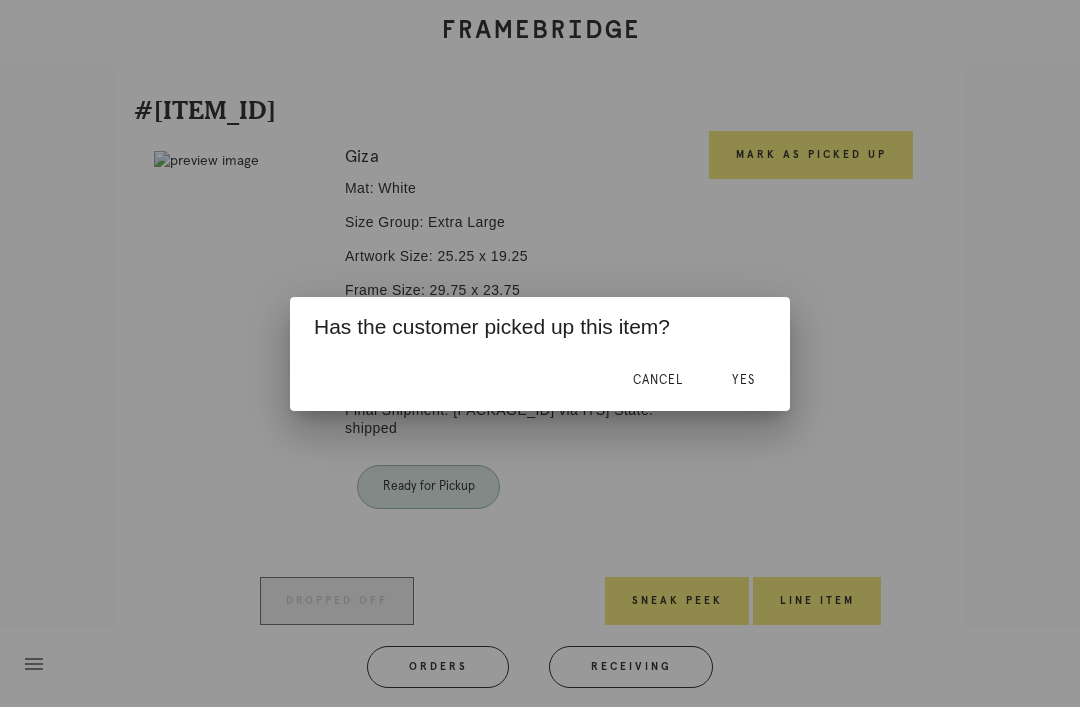 click on "Yes" at bounding box center (743, 381) 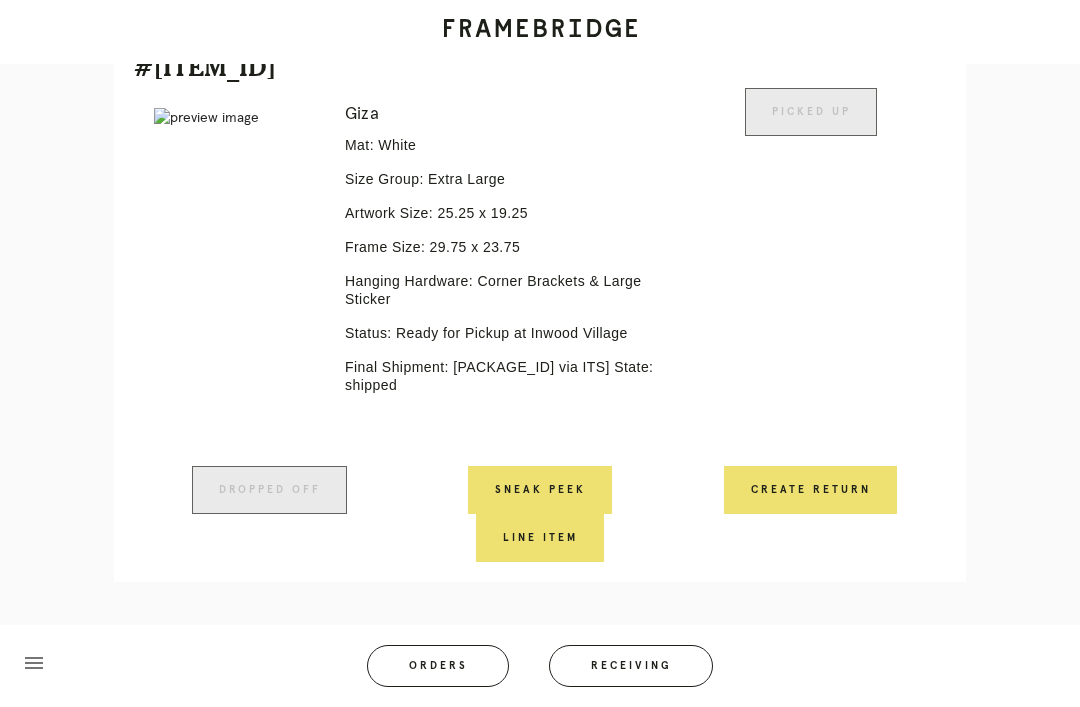 scroll, scrollTop: 510, scrollLeft: 0, axis: vertical 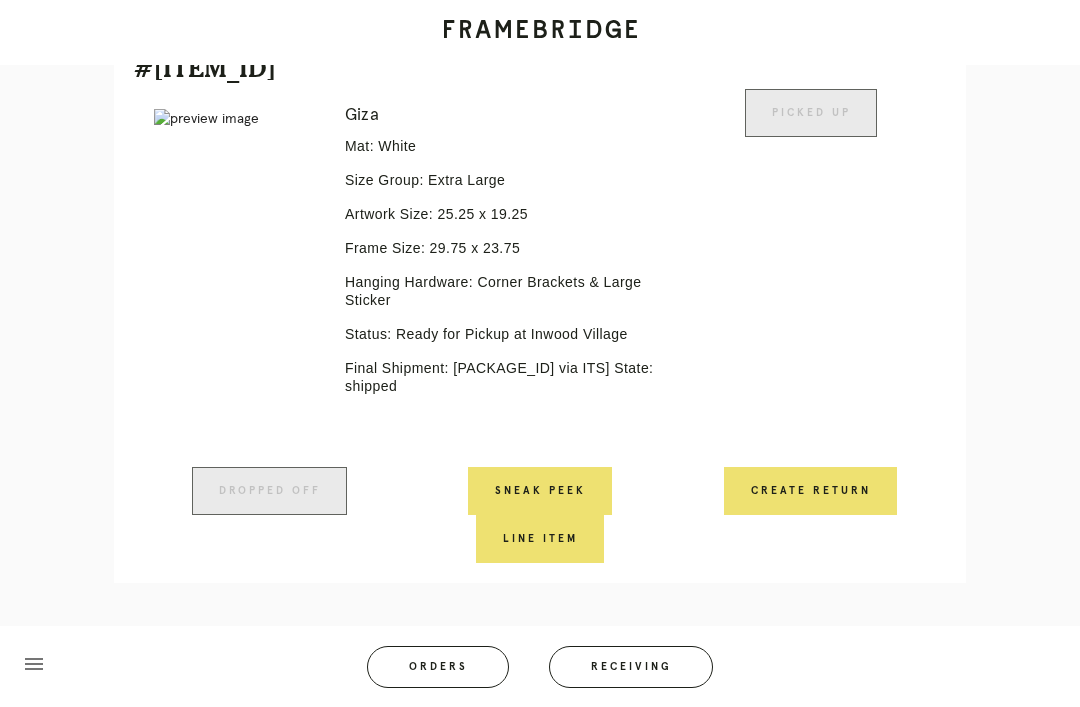 click on "Receiving" at bounding box center (631, 667) 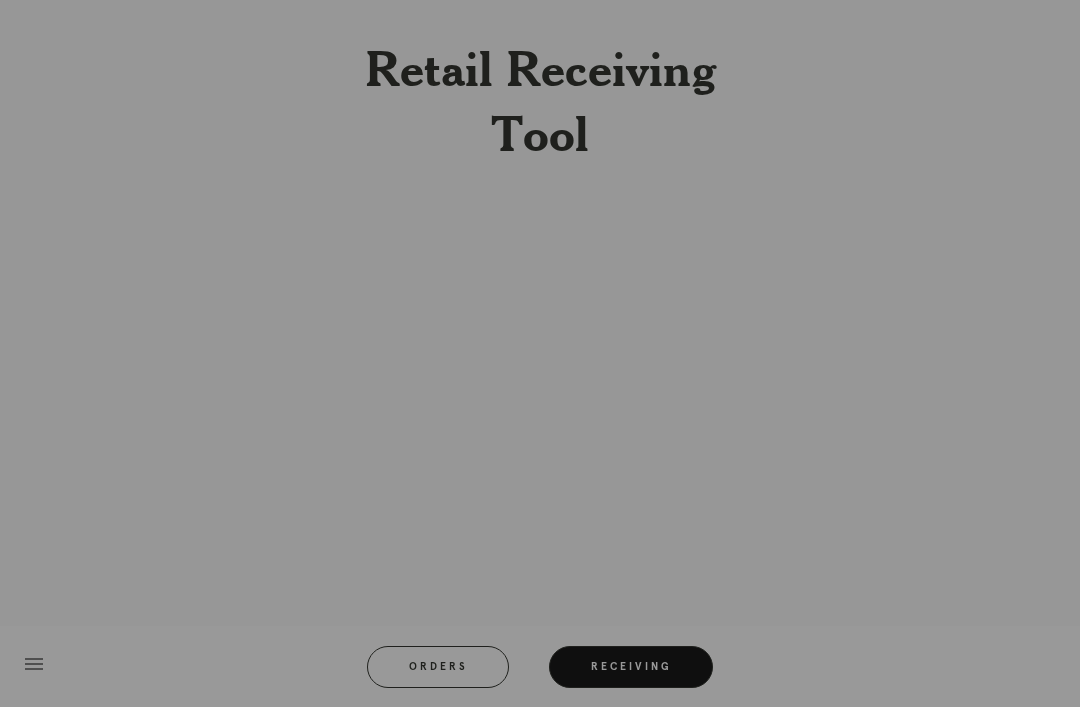 scroll, scrollTop: 64, scrollLeft: 0, axis: vertical 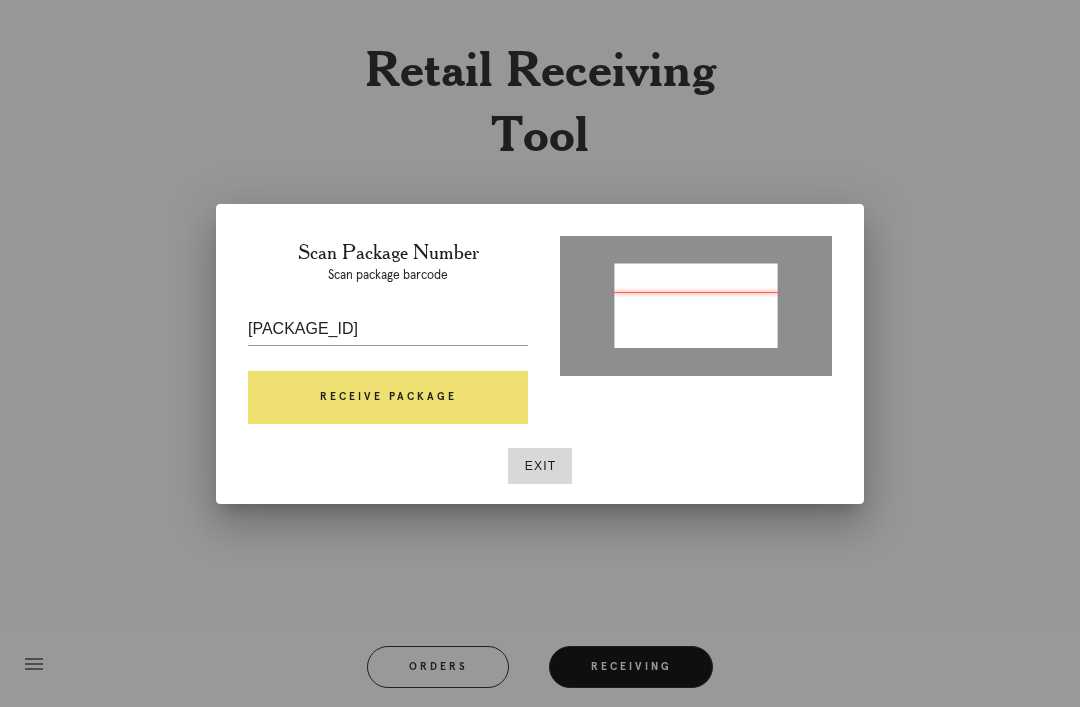click on "Receive Package" at bounding box center (388, 398) 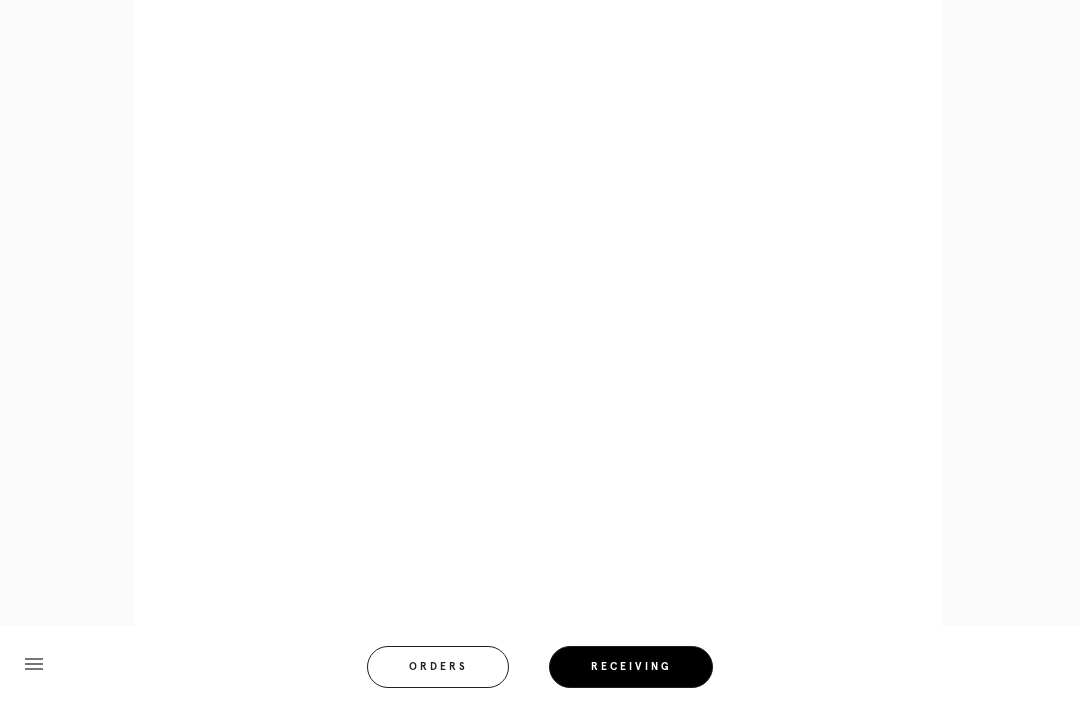 scroll, scrollTop: 1050, scrollLeft: 0, axis: vertical 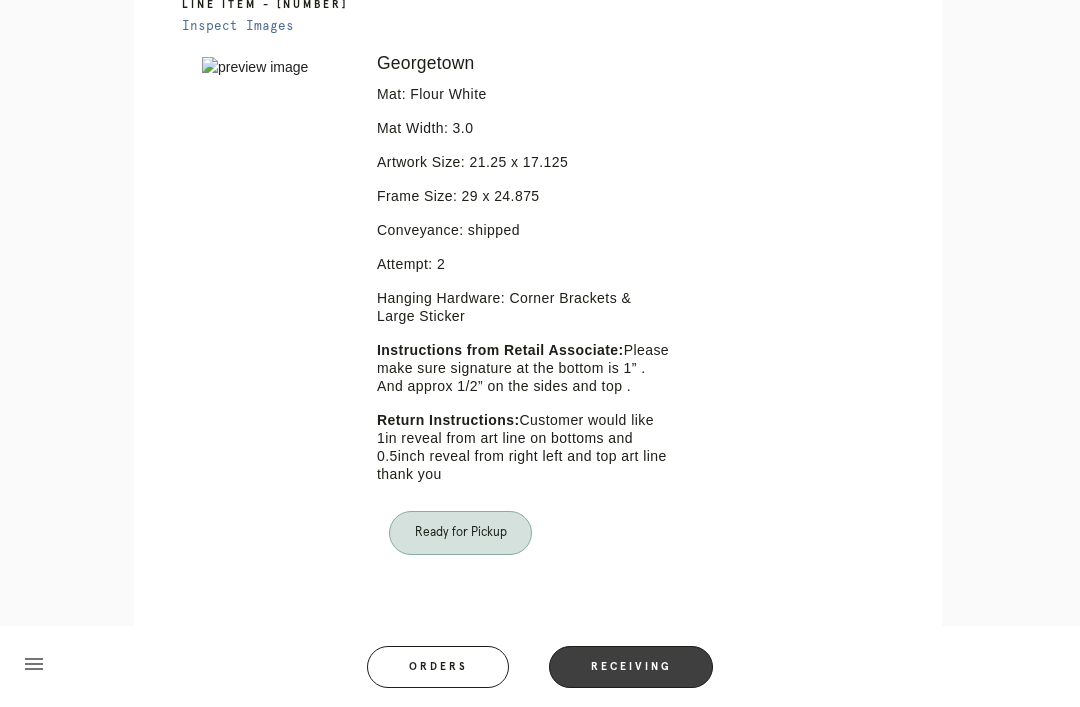 click on "Receiving" at bounding box center [631, 667] 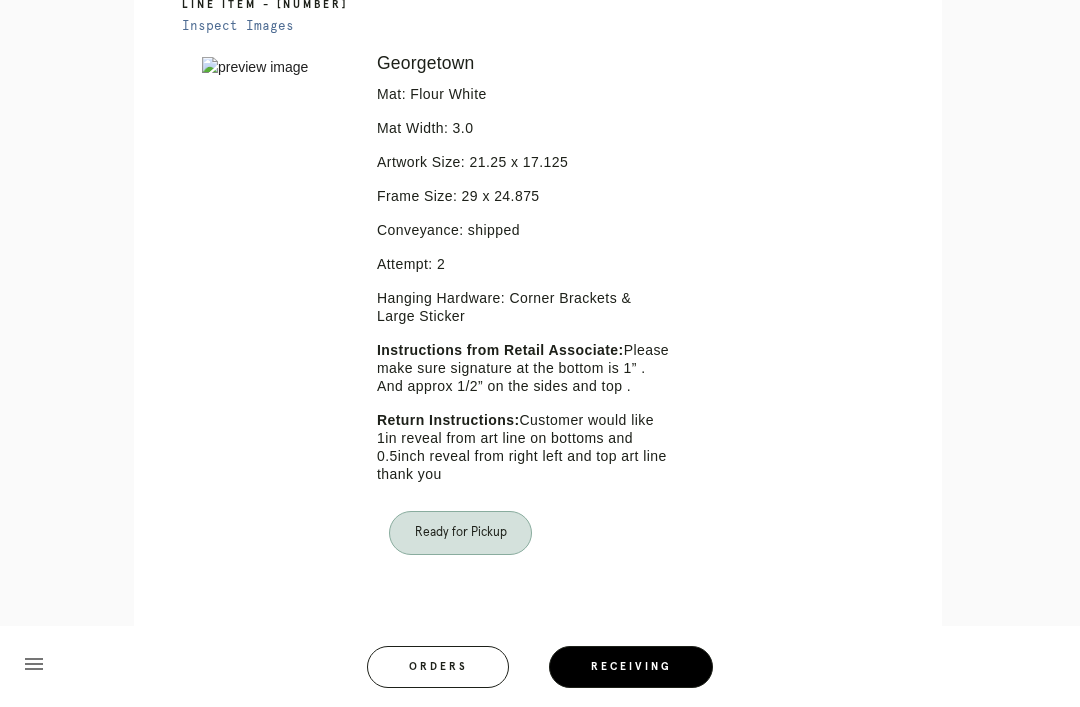 click on "Receiving" at bounding box center (631, 667) 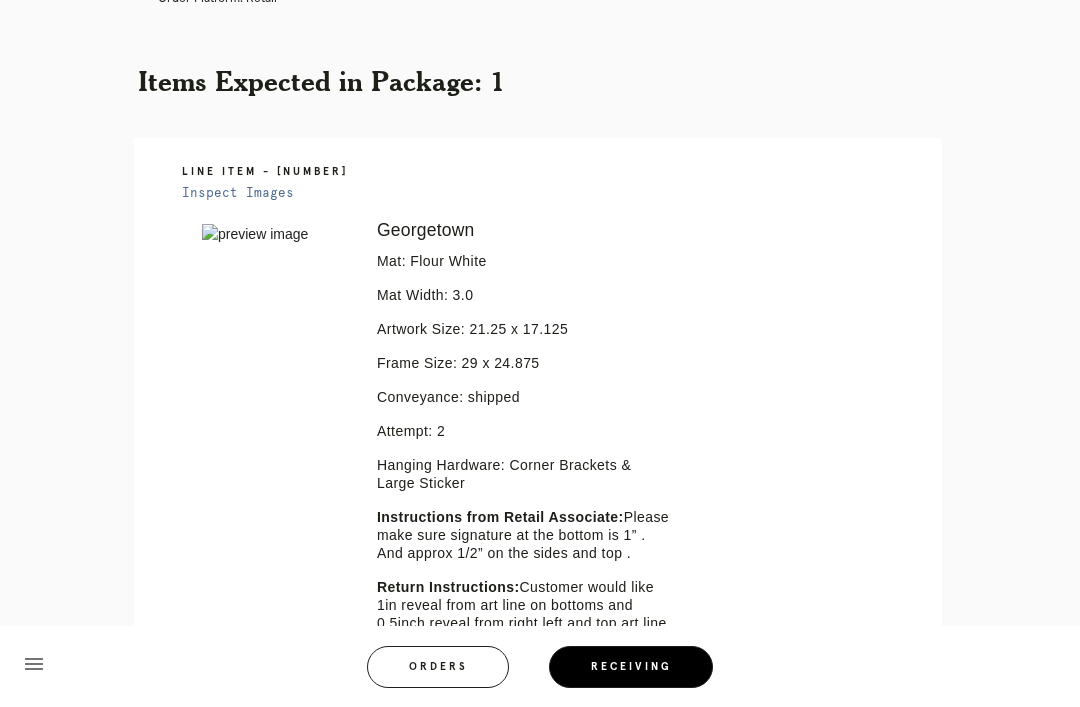 scroll, scrollTop: 0, scrollLeft: 0, axis: both 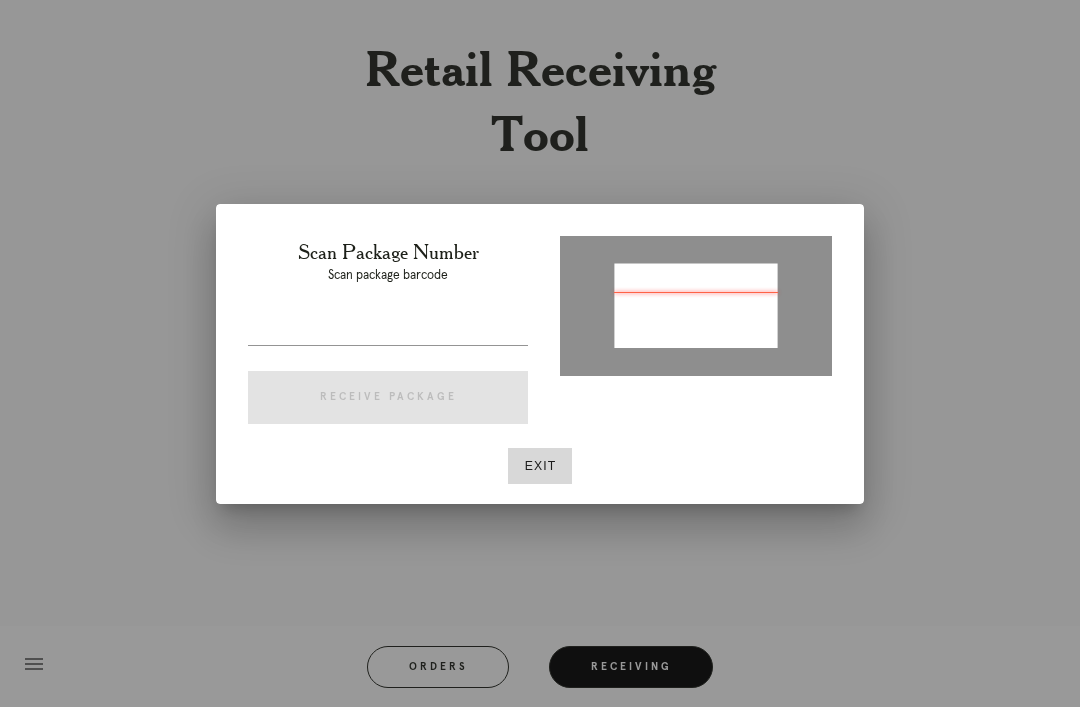 type on "P293590345411339" 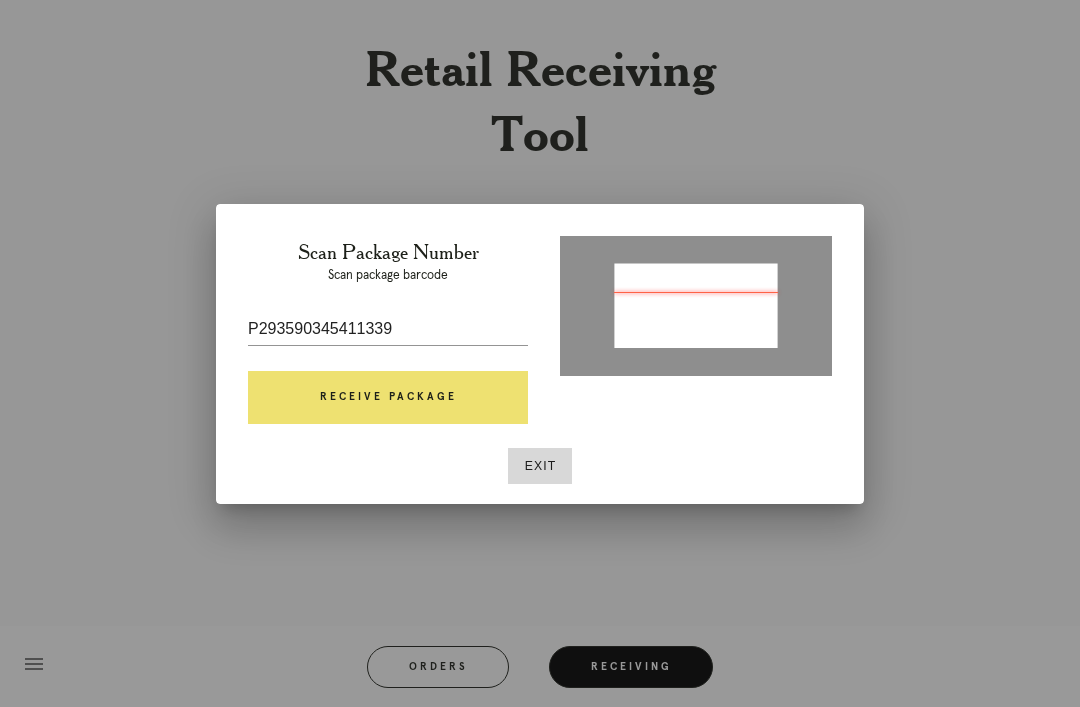click on "Receive Package" at bounding box center [388, 398] 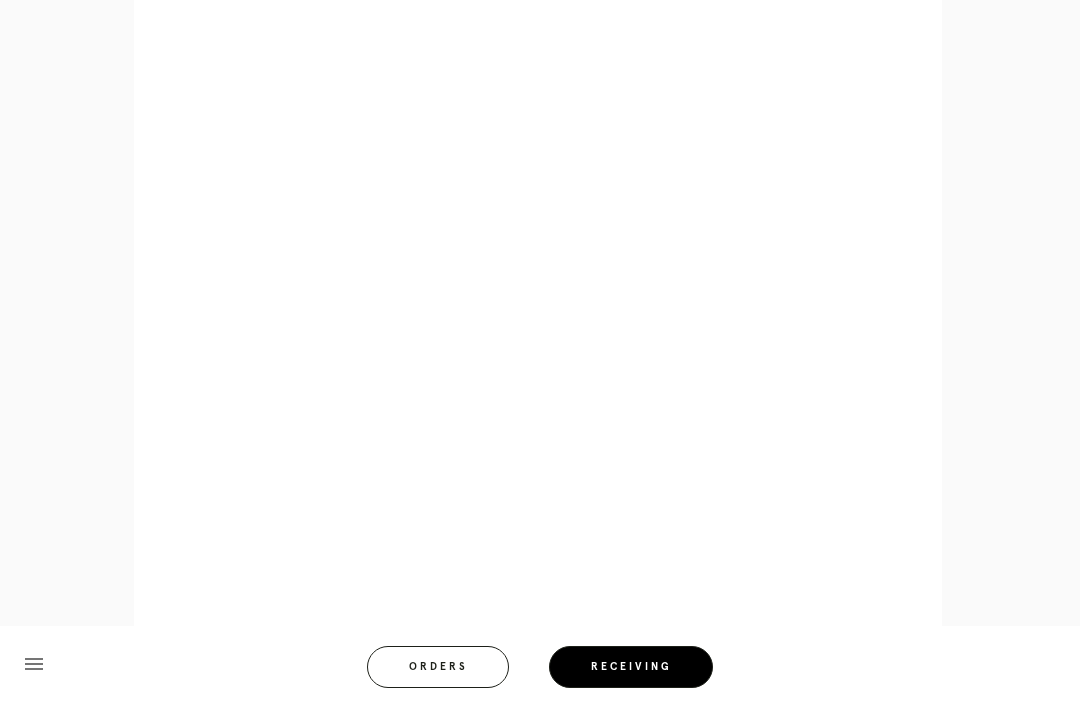 scroll, scrollTop: 910, scrollLeft: 0, axis: vertical 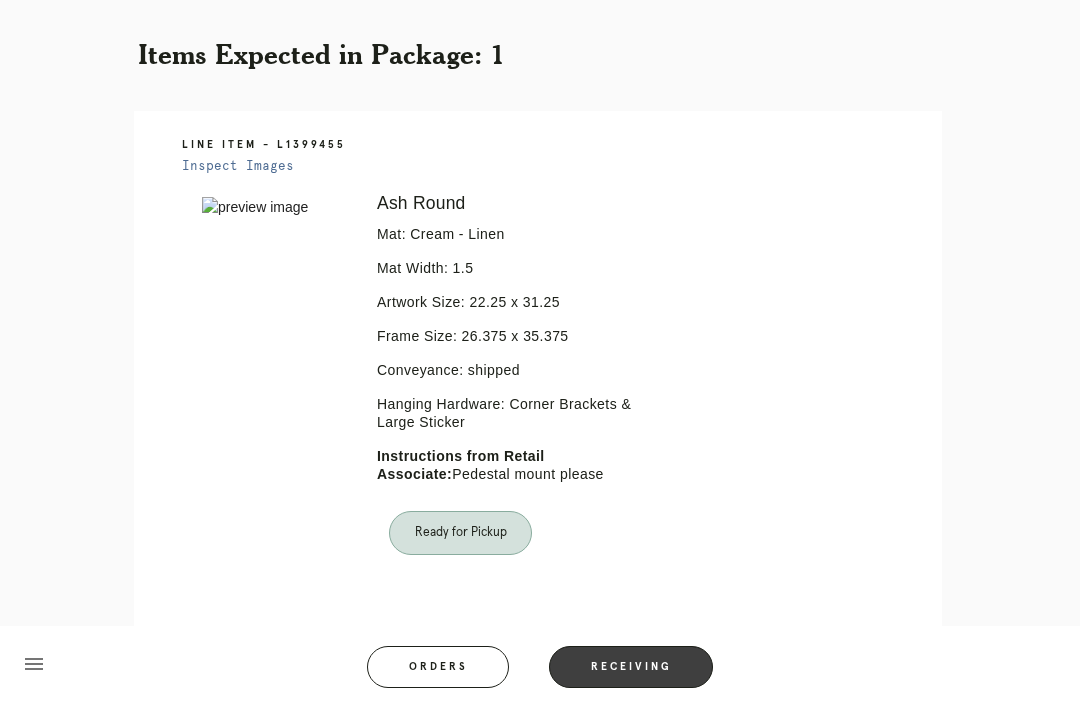 click on "Receiving" at bounding box center [631, 667] 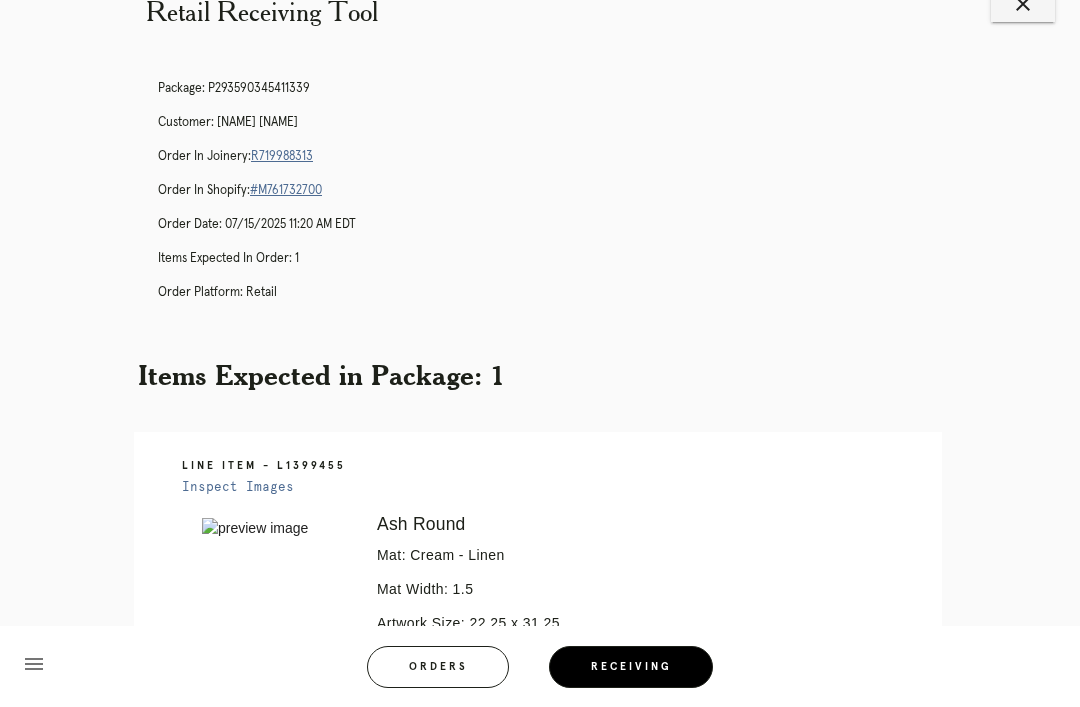 scroll, scrollTop: 0, scrollLeft: 0, axis: both 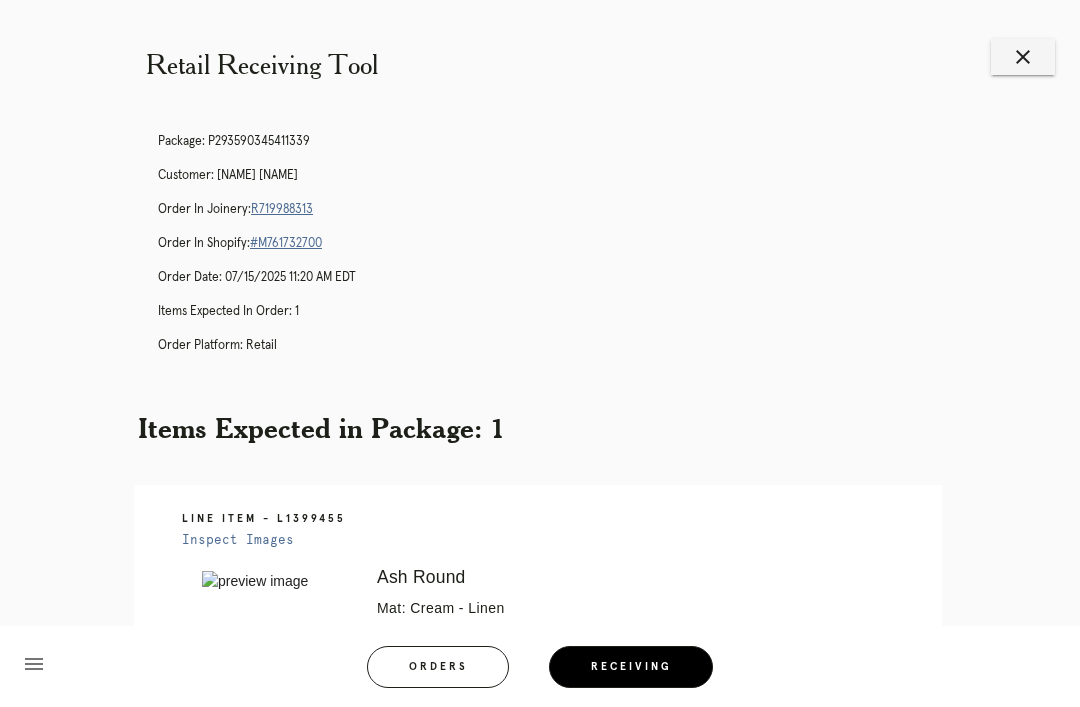 click on "close" at bounding box center [1023, 57] 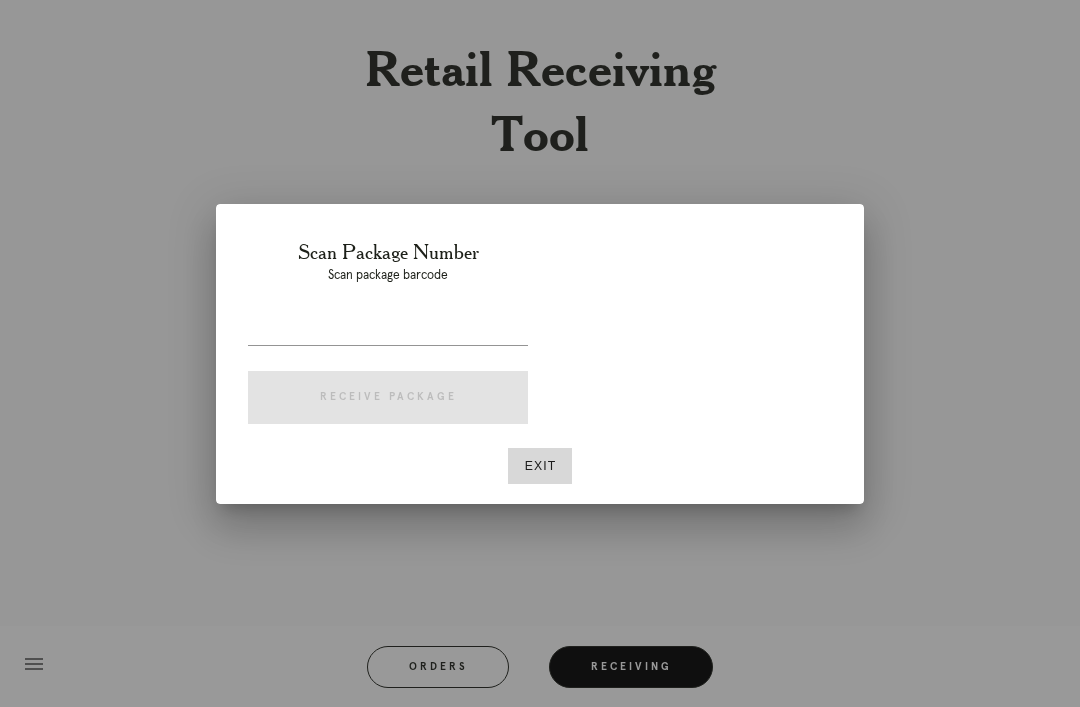 scroll, scrollTop: 0, scrollLeft: 0, axis: both 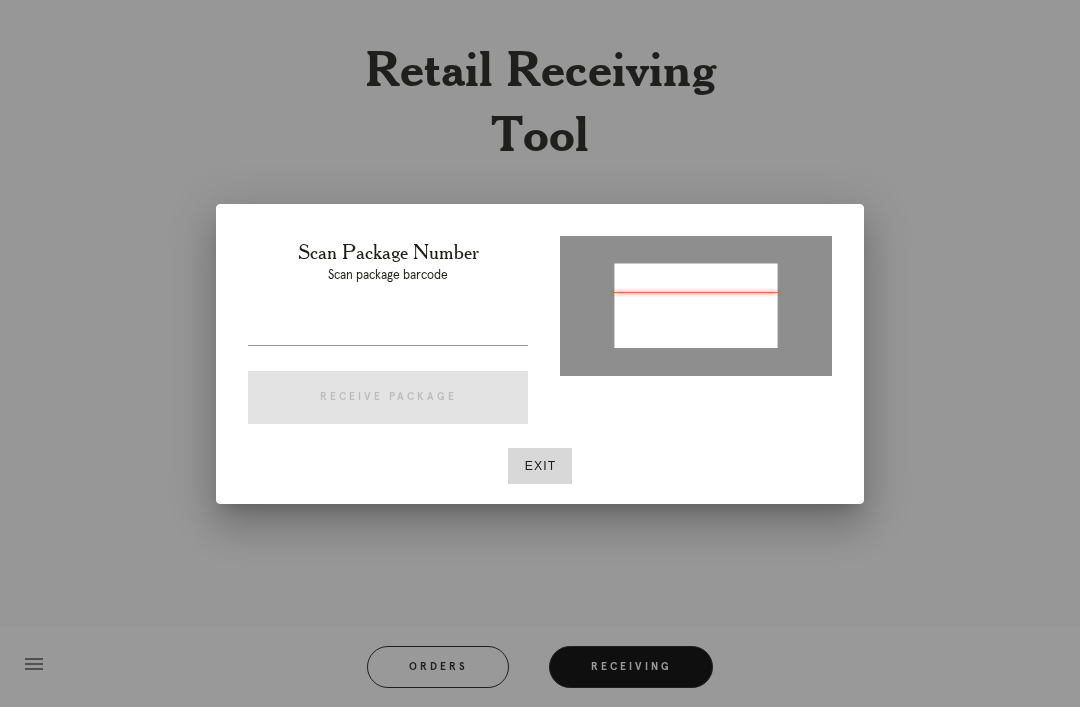 type on "P343477263590824" 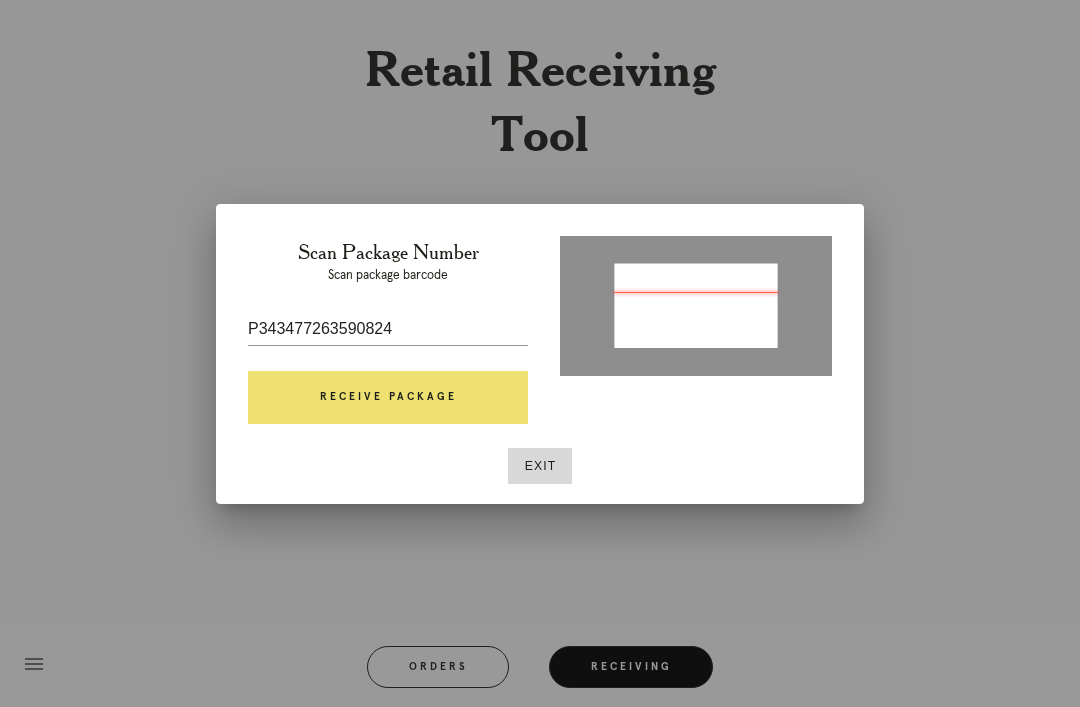 click on "Receive Package" at bounding box center (388, 398) 